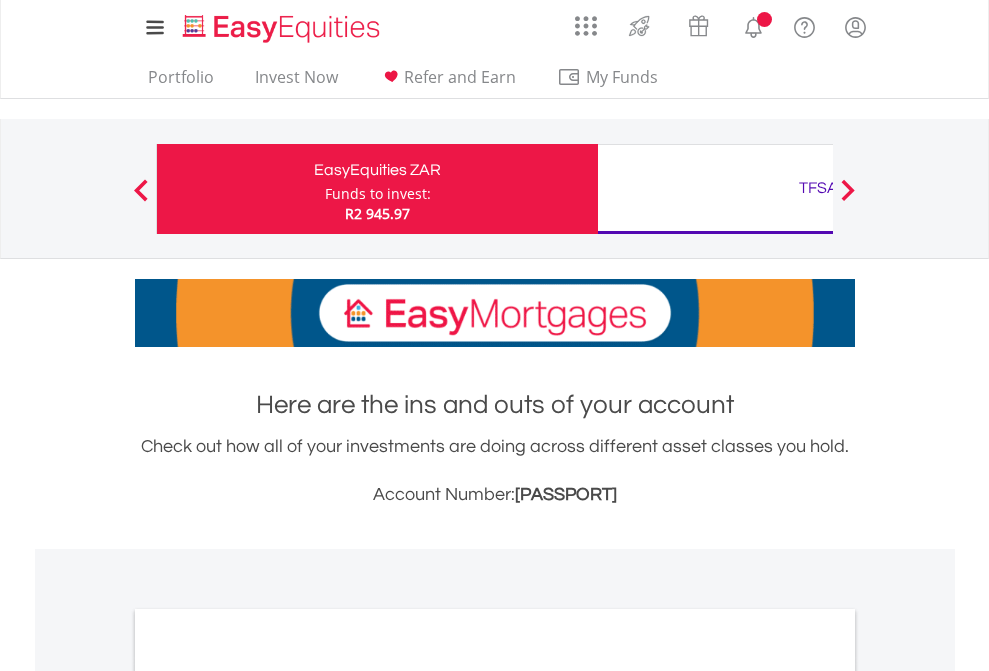 scroll, scrollTop: 0, scrollLeft: 0, axis: both 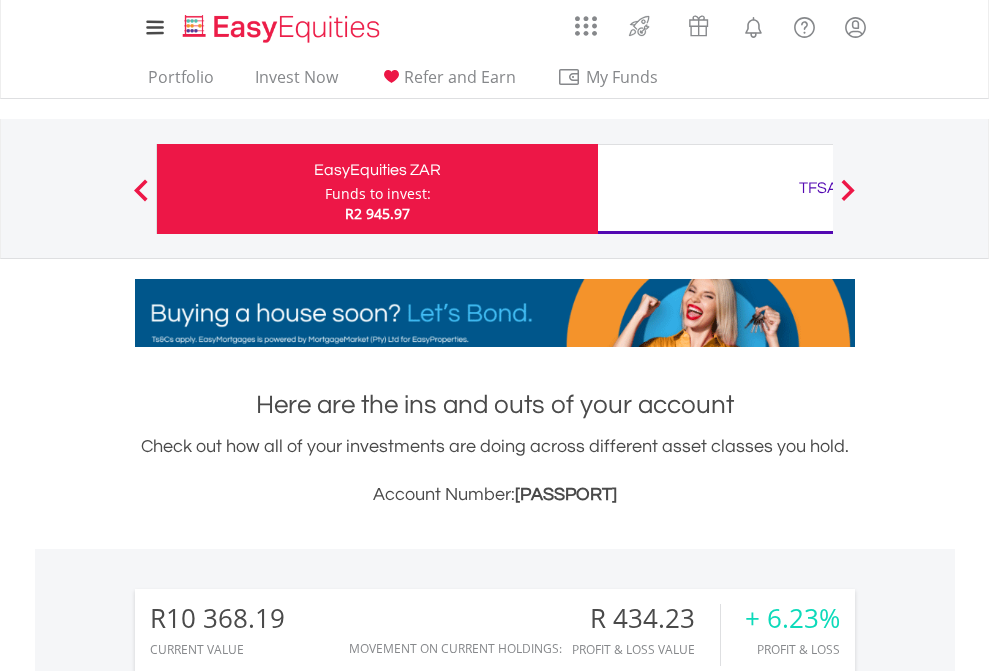 click on "Funds to invest:" at bounding box center (378, 194) 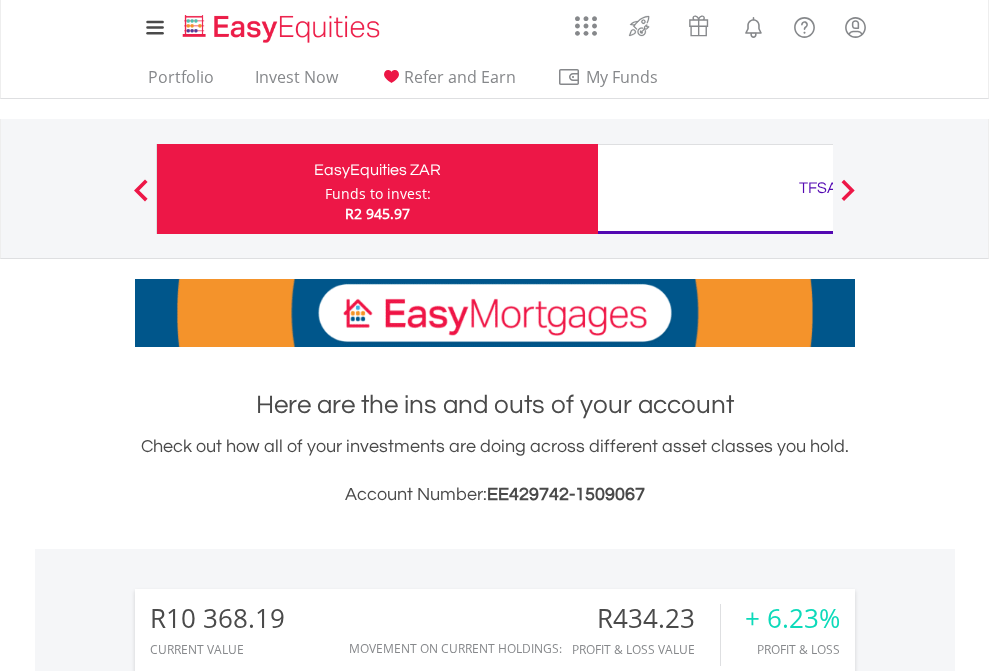 scroll, scrollTop: 671, scrollLeft: 0, axis: vertical 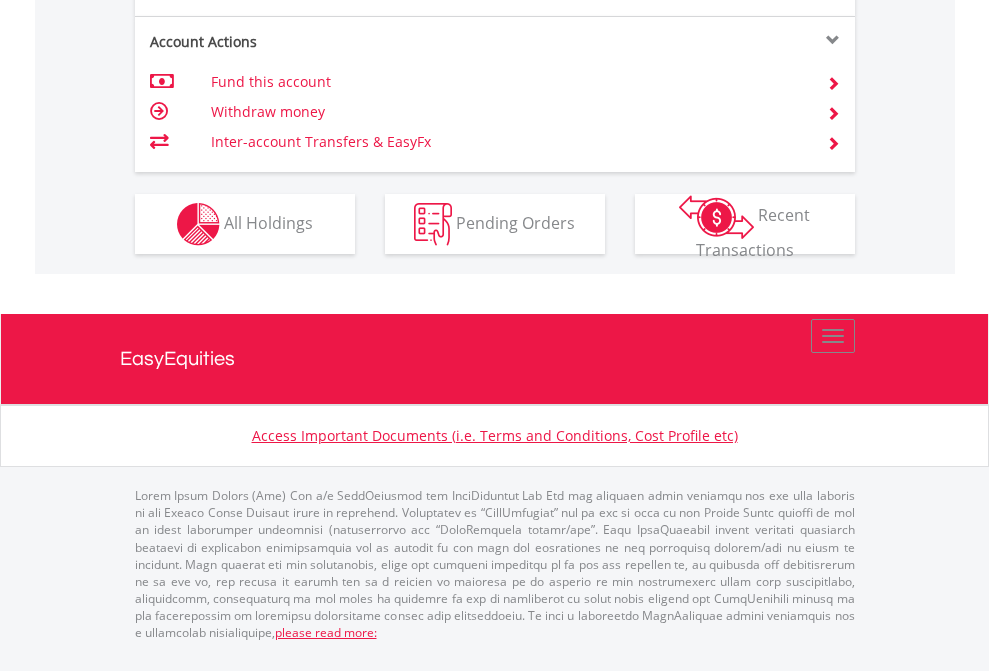 click on "Investment types" at bounding box center [706, -337] 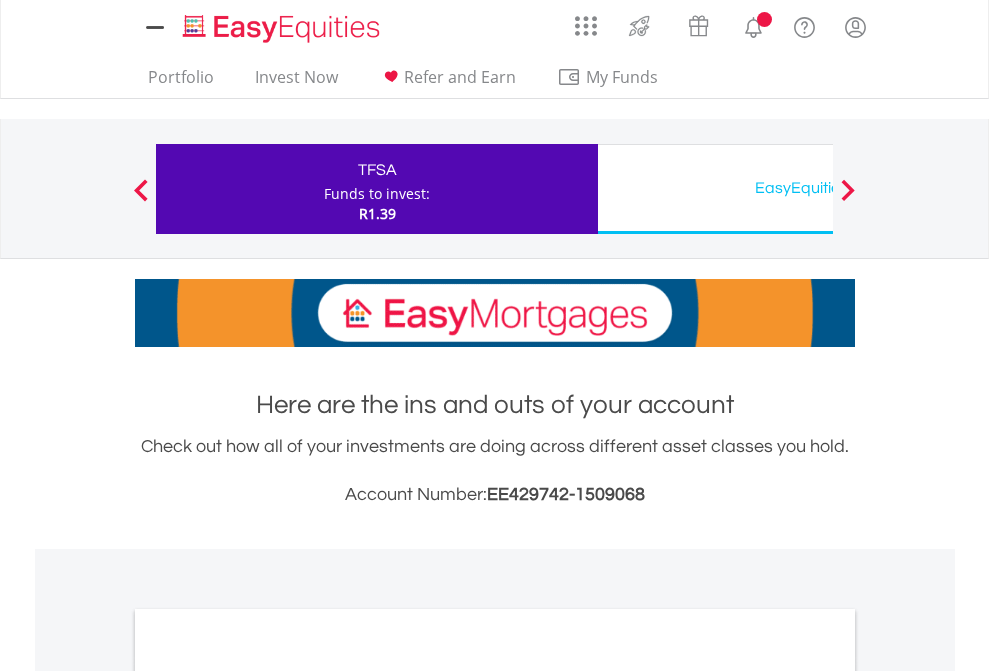 scroll, scrollTop: 0, scrollLeft: 0, axis: both 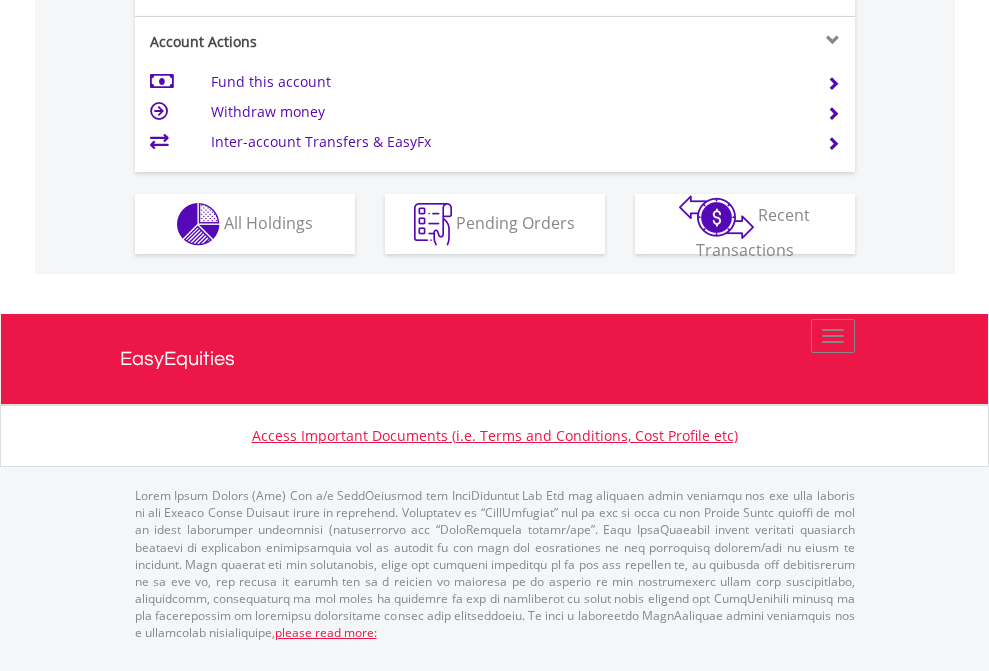 click on "Investment types" at bounding box center [706, -337] 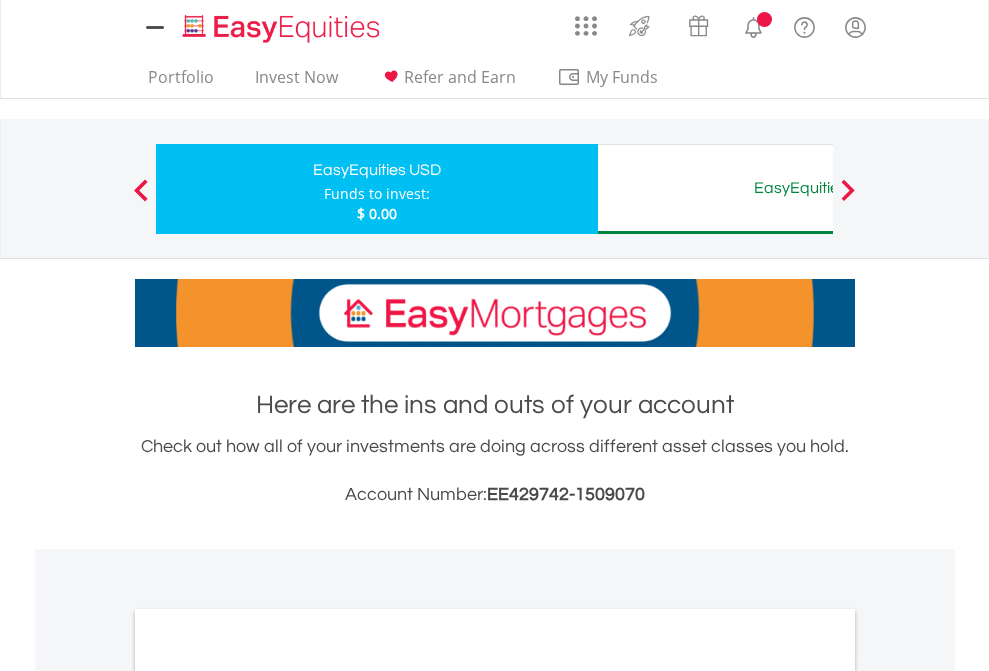 scroll, scrollTop: 0, scrollLeft: 0, axis: both 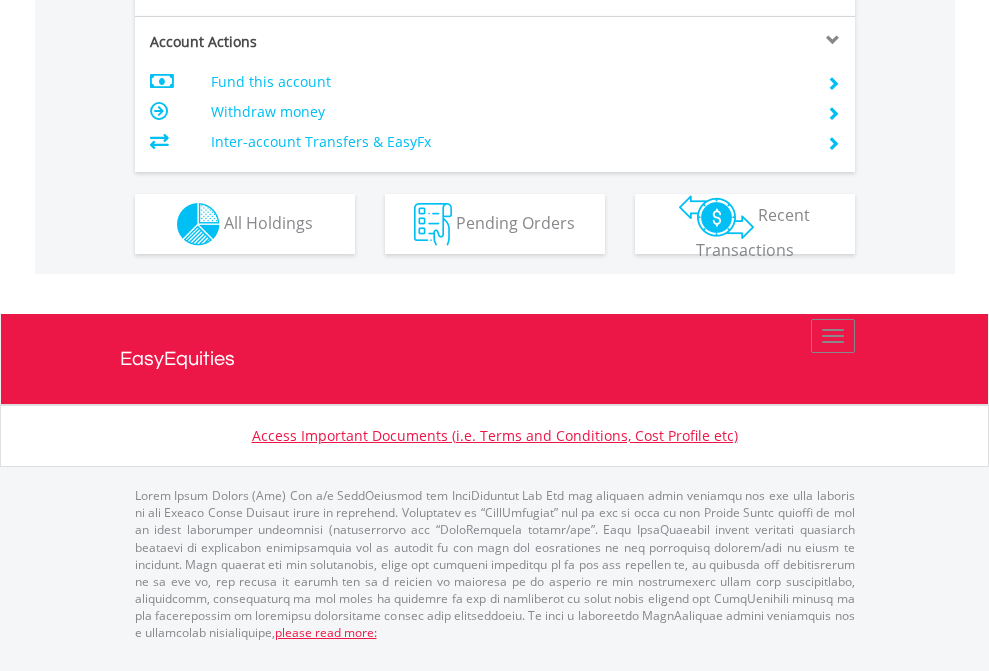 click on "Investment types" at bounding box center [706, -337] 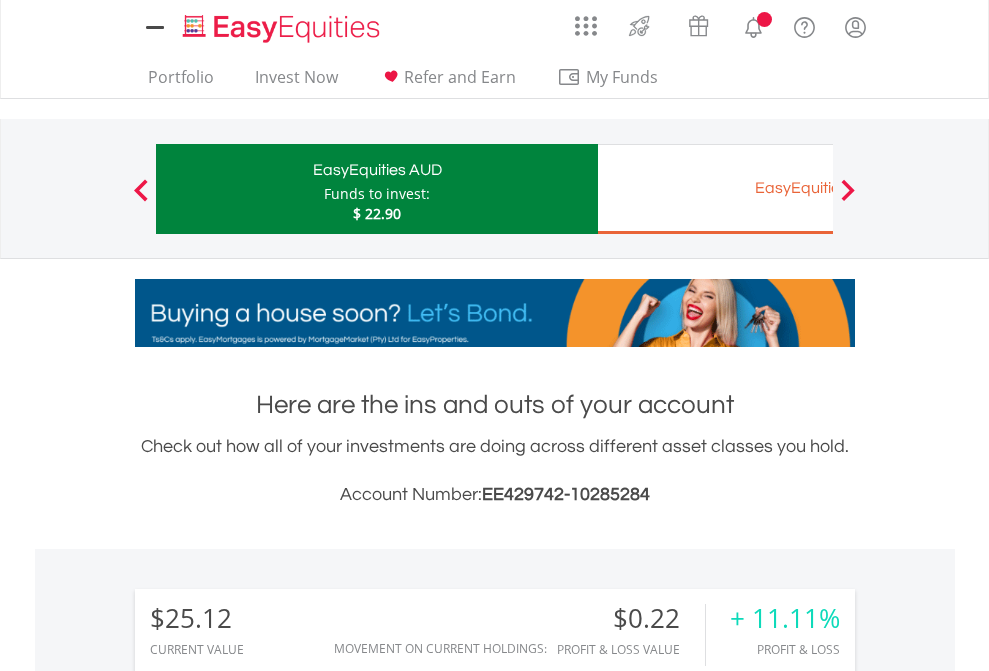 scroll, scrollTop: 0, scrollLeft: 0, axis: both 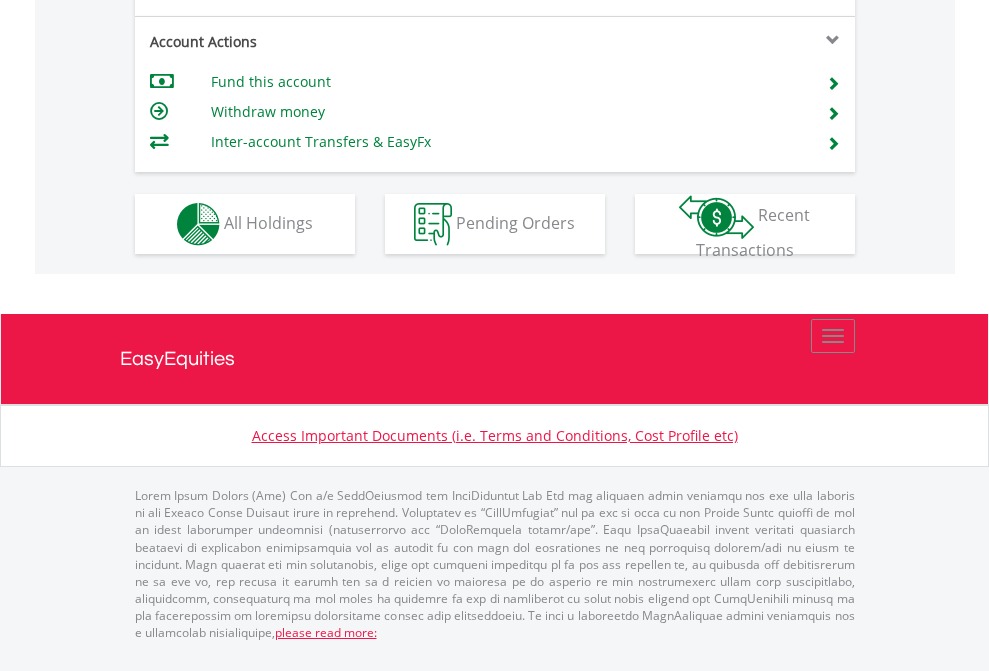 click on "Investment types" at bounding box center (706, -337) 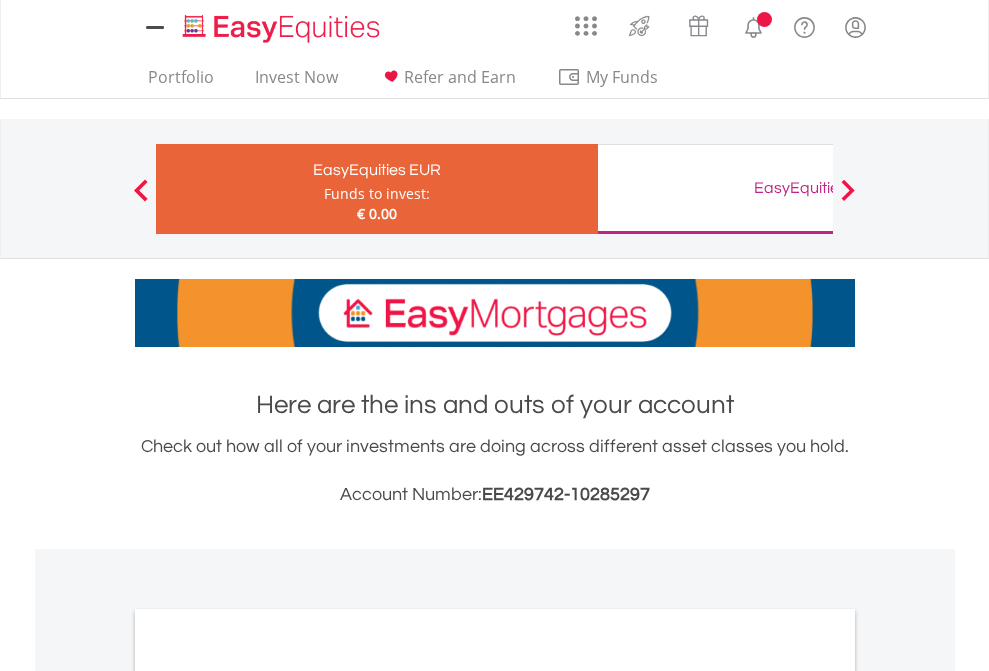 scroll, scrollTop: 0, scrollLeft: 0, axis: both 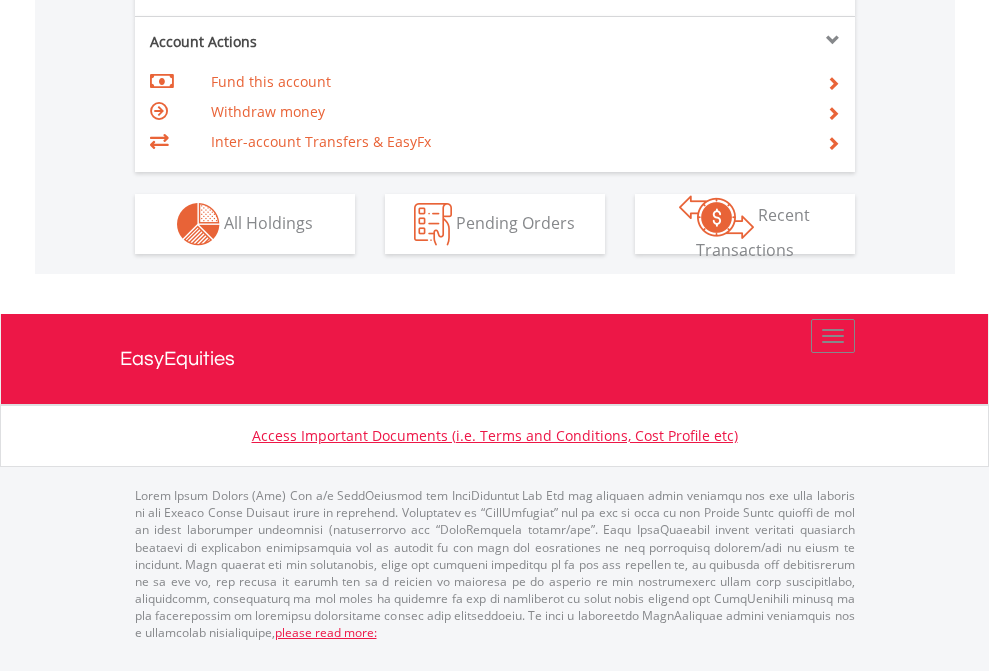 click on "Investment types" at bounding box center (706, -337) 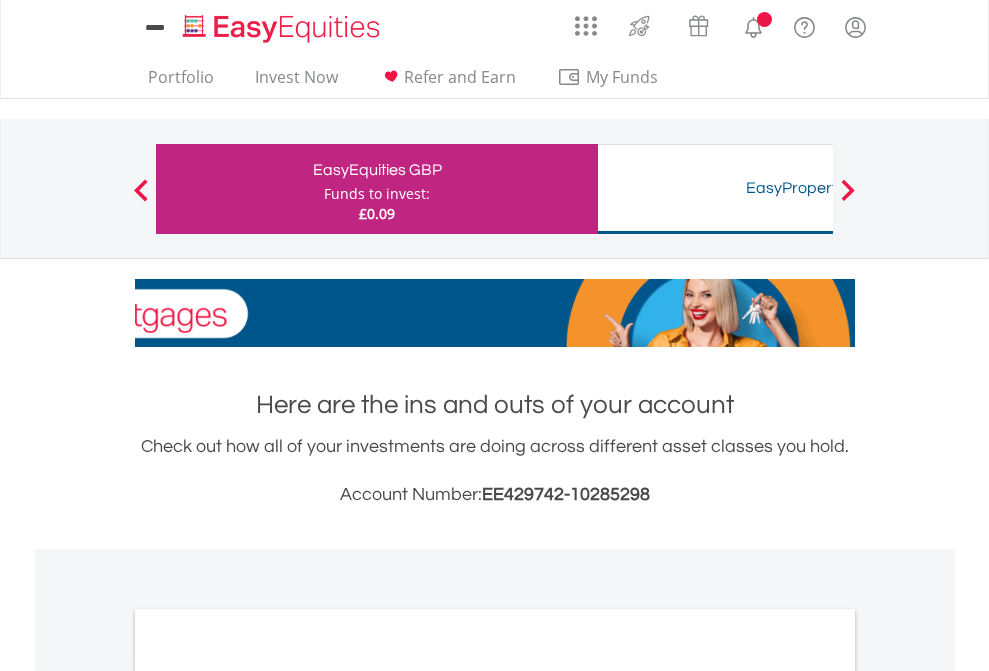 scroll, scrollTop: 0, scrollLeft: 0, axis: both 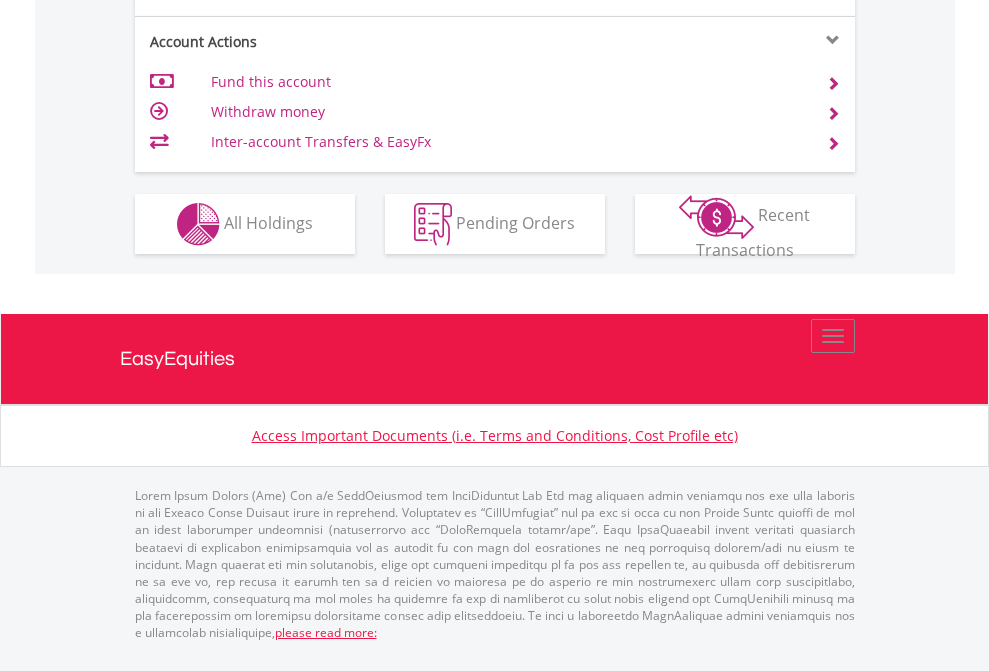 click on "Investment types" at bounding box center [706, -337] 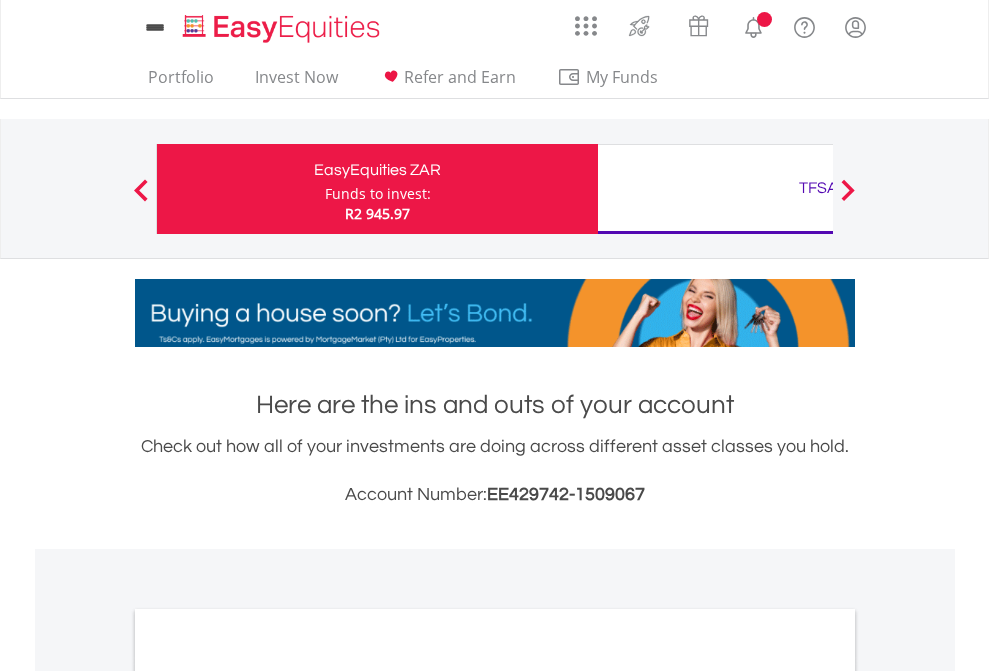scroll, scrollTop: 1202, scrollLeft: 0, axis: vertical 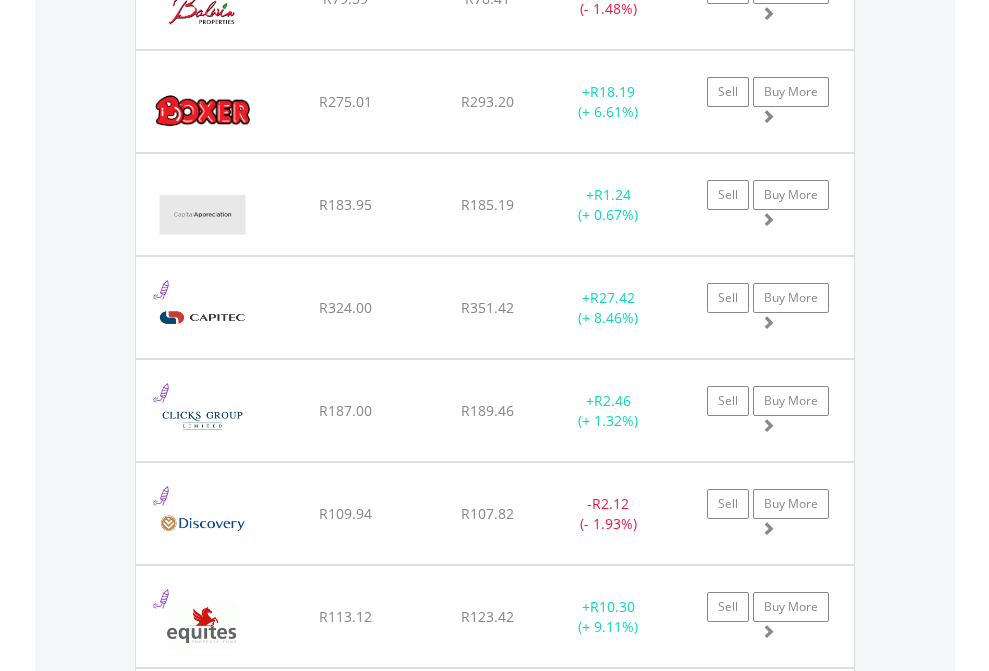 click on "TFSA" at bounding box center [818, -2196] 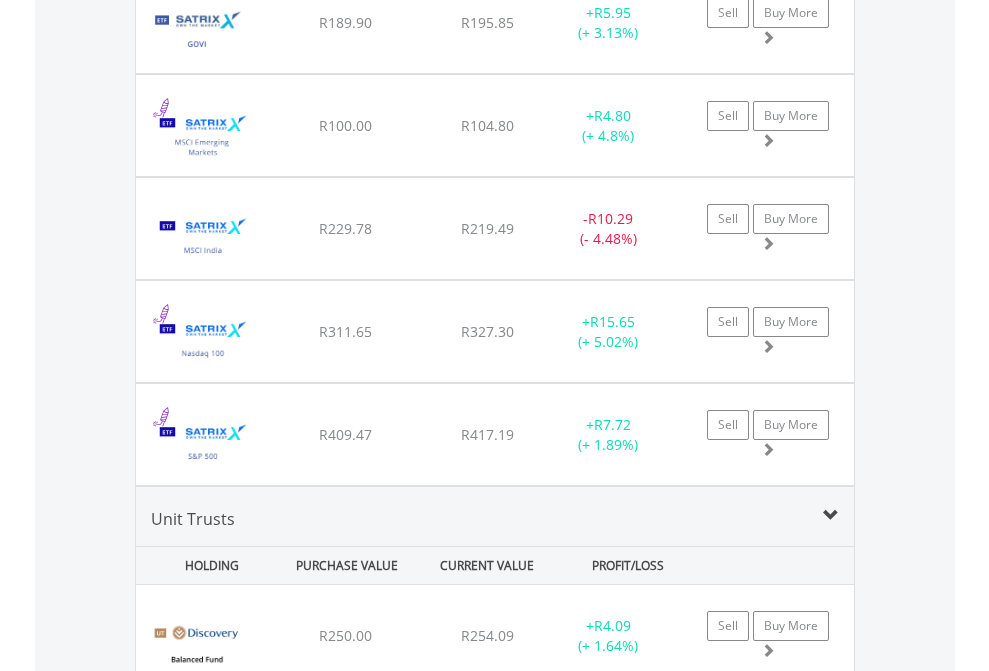 click on "EasyEquities USD" at bounding box center [818, -1745] 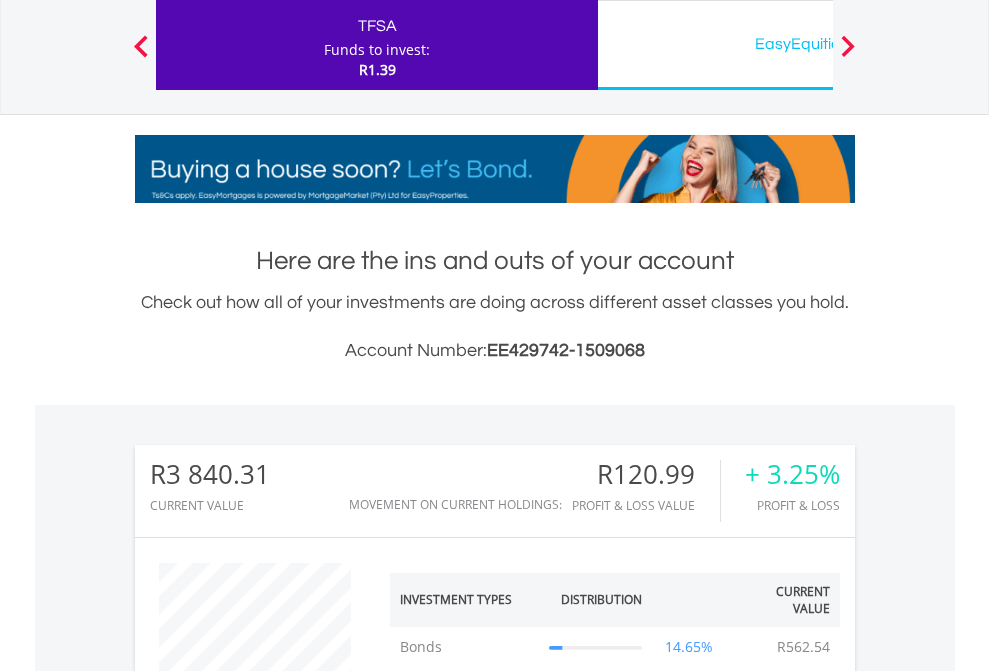 scroll, scrollTop: 999808, scrollLeft: 999687, axis: both 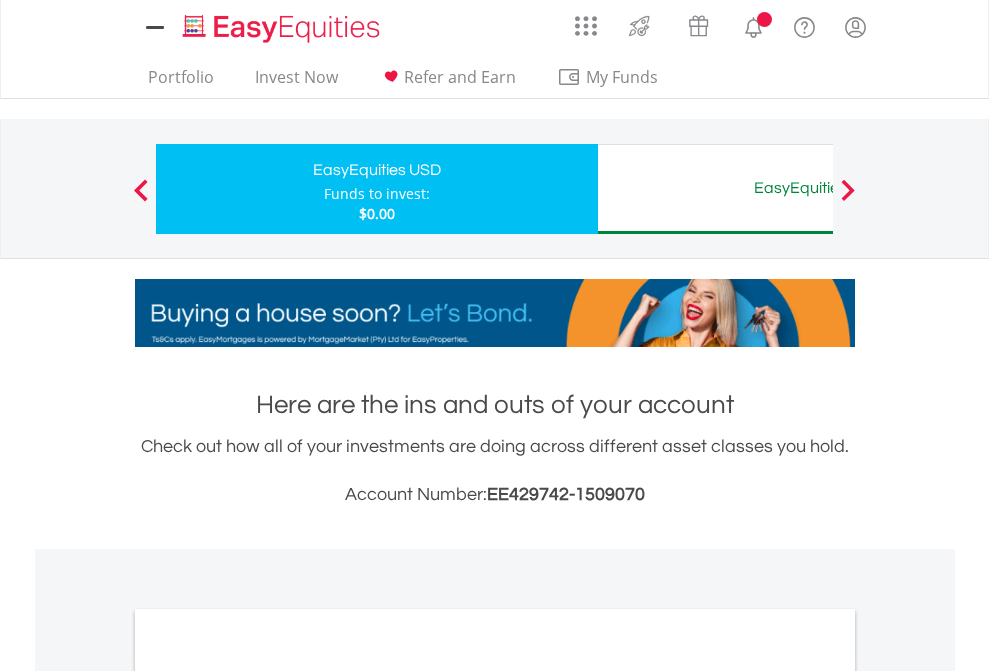 click on "All Holdings" at bounding box center [268, 1096] 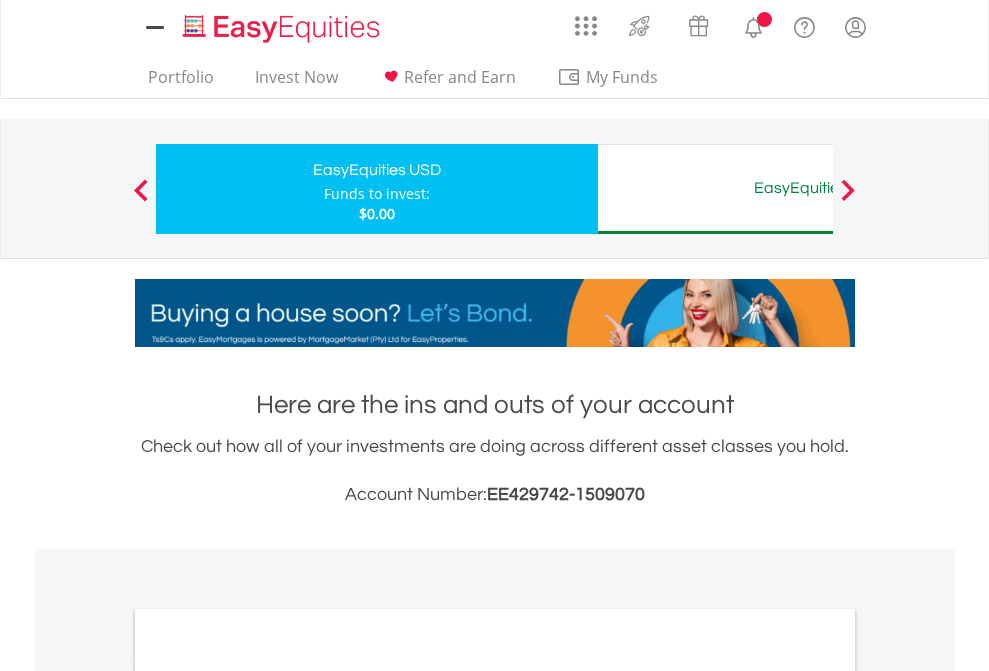 scroll, scrollTop: 1202, scrollLeft: 0, axis: vertical 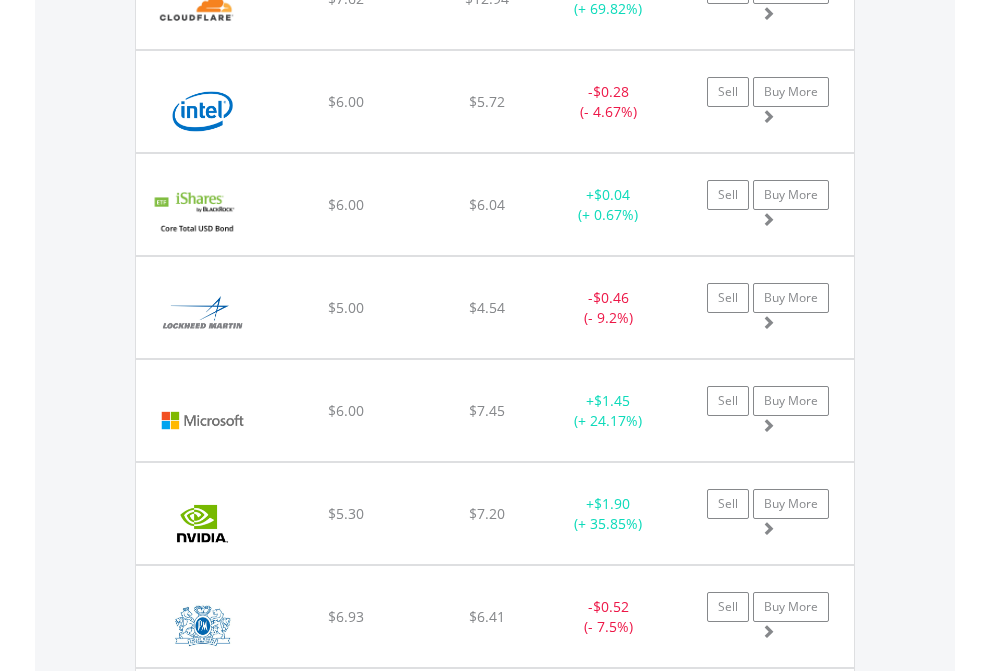 click on "EasyEquities AUD" at bounding box center (818, -2076) 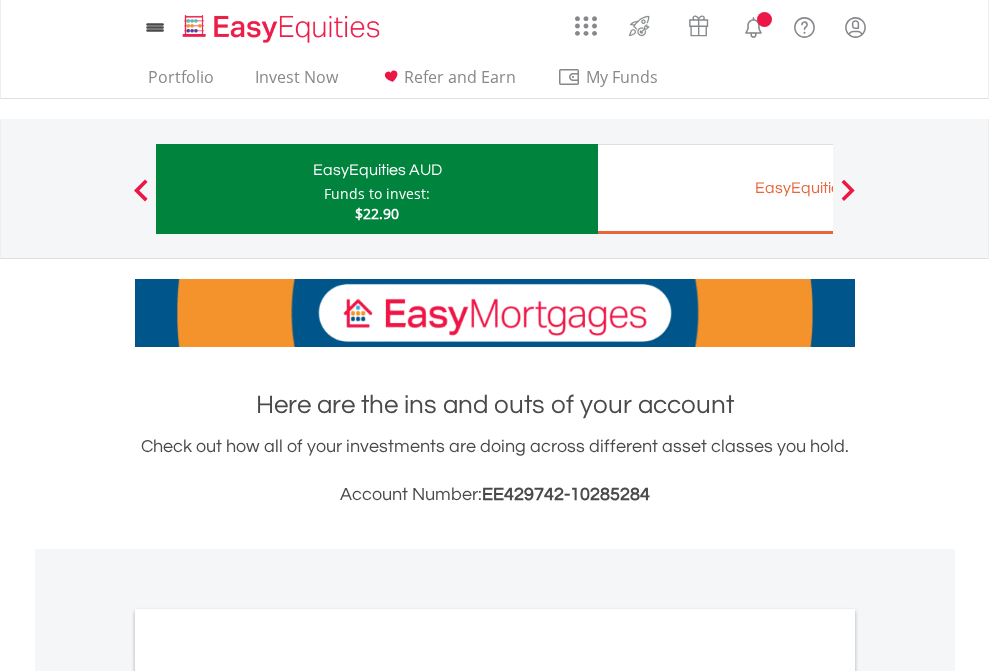 scroll, scrollTop: 1202, scrollLeft: 0, axis: vertical 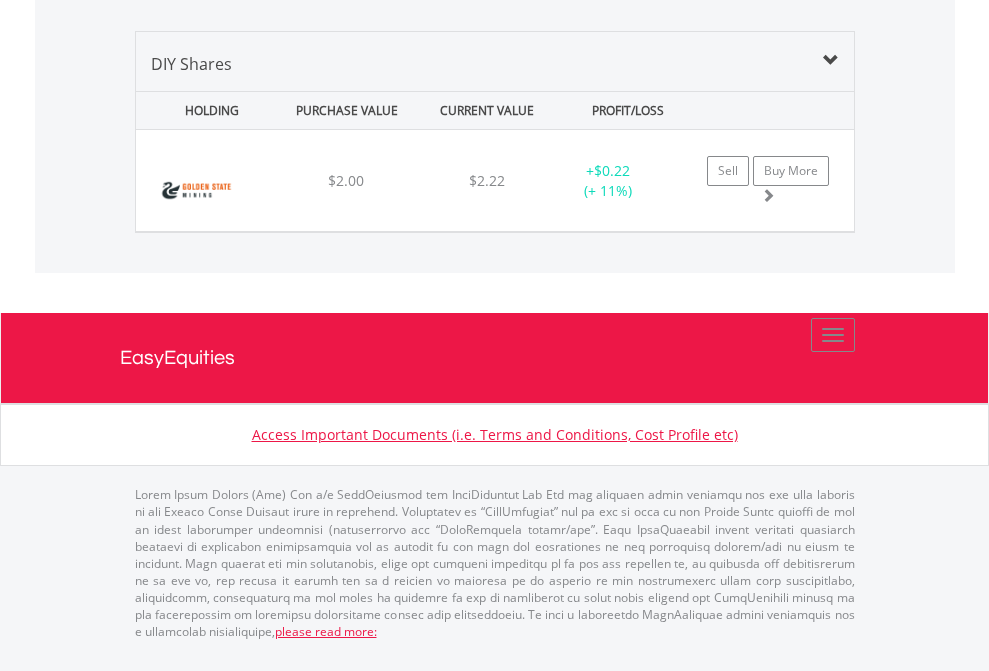 click on "EasyEquities EUR" at bounding box center [818, -1339] 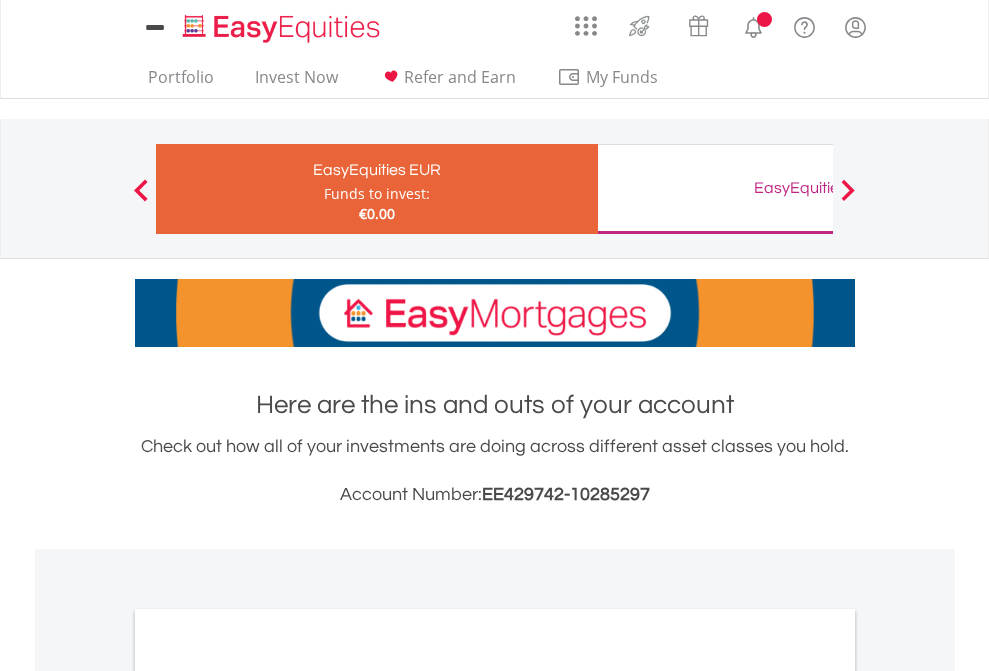 scroll, scrollTop: 1202, scrollLeft: 0, axis: vertical 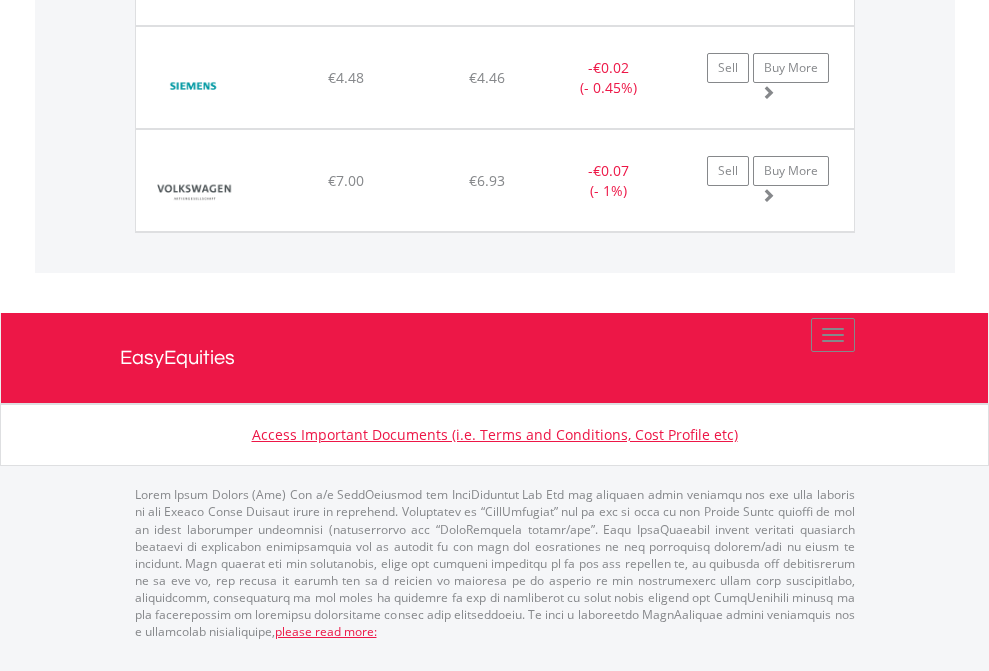click on "EasyEquities GBP" at bounding box center (818, -1854) 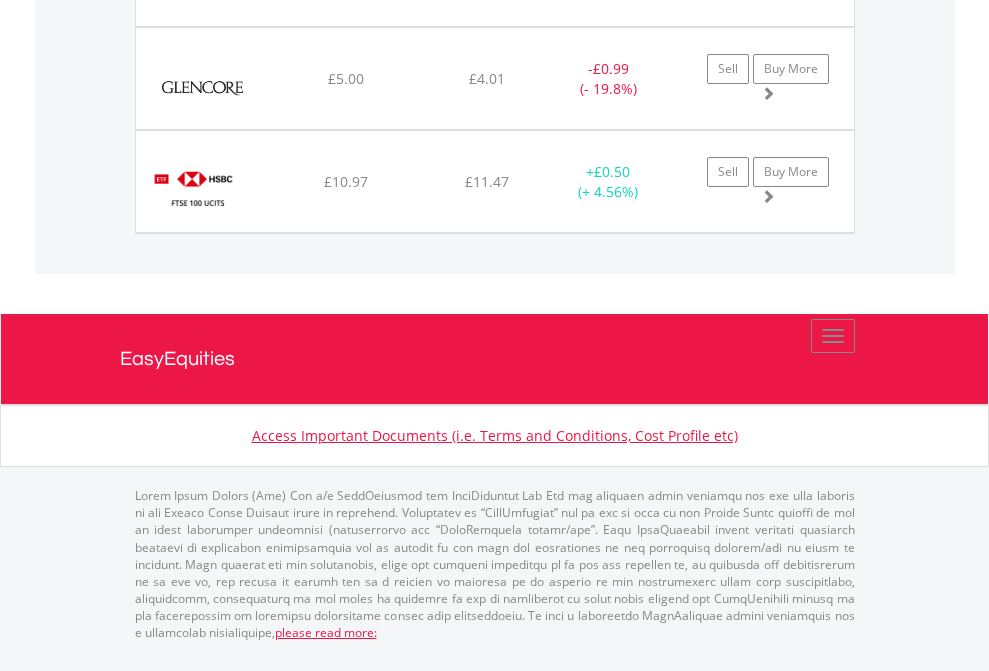 scroll, scrollTop: 2265, scrollLeft: 0, axis: vertical 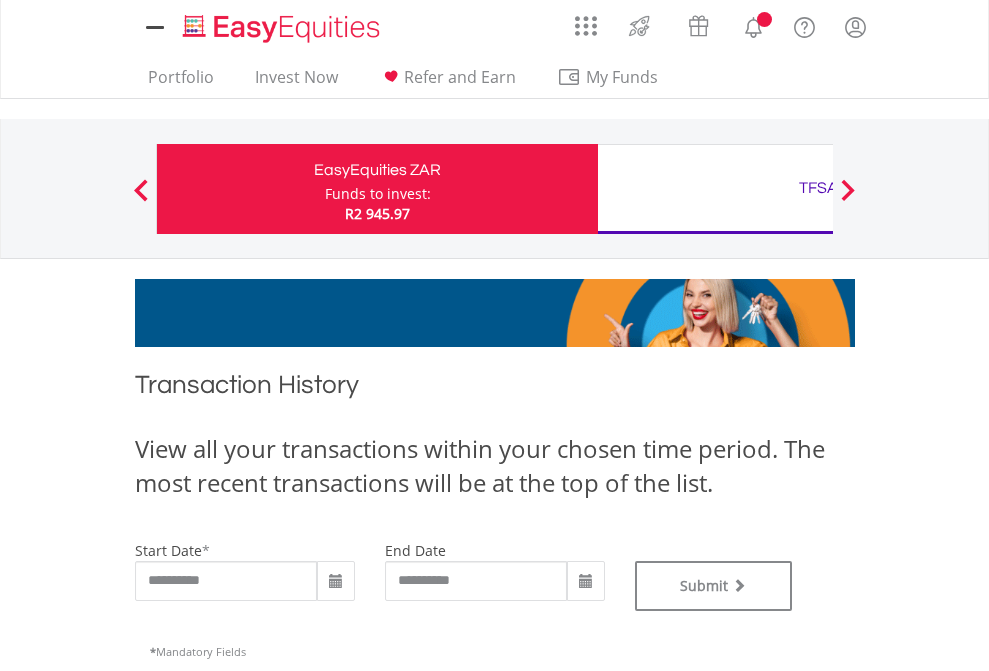 type on "**********" 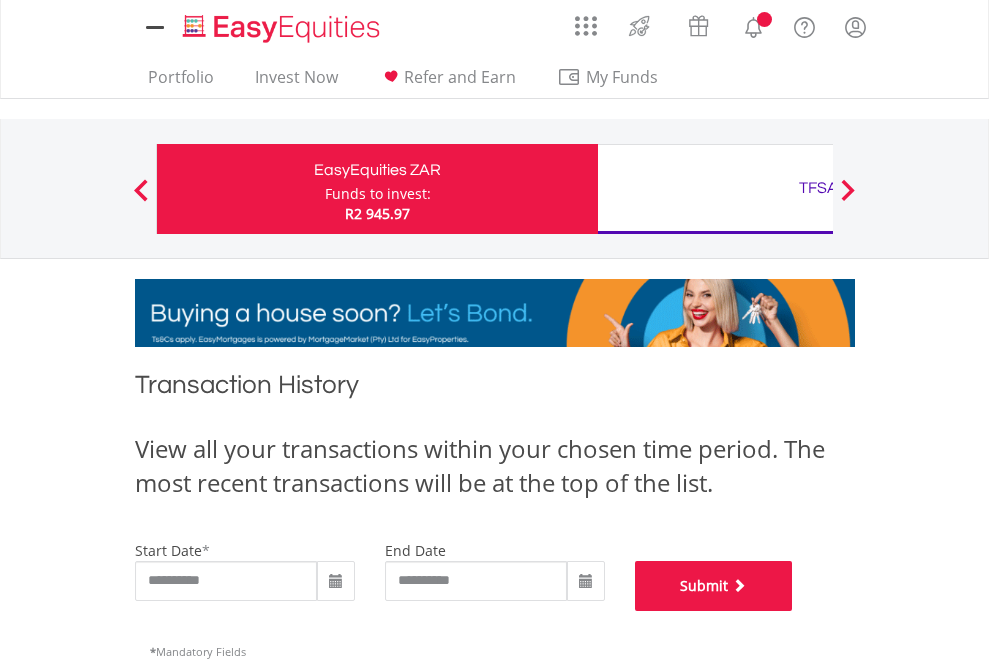 click on "Submit" at bounding box center (714, 586) 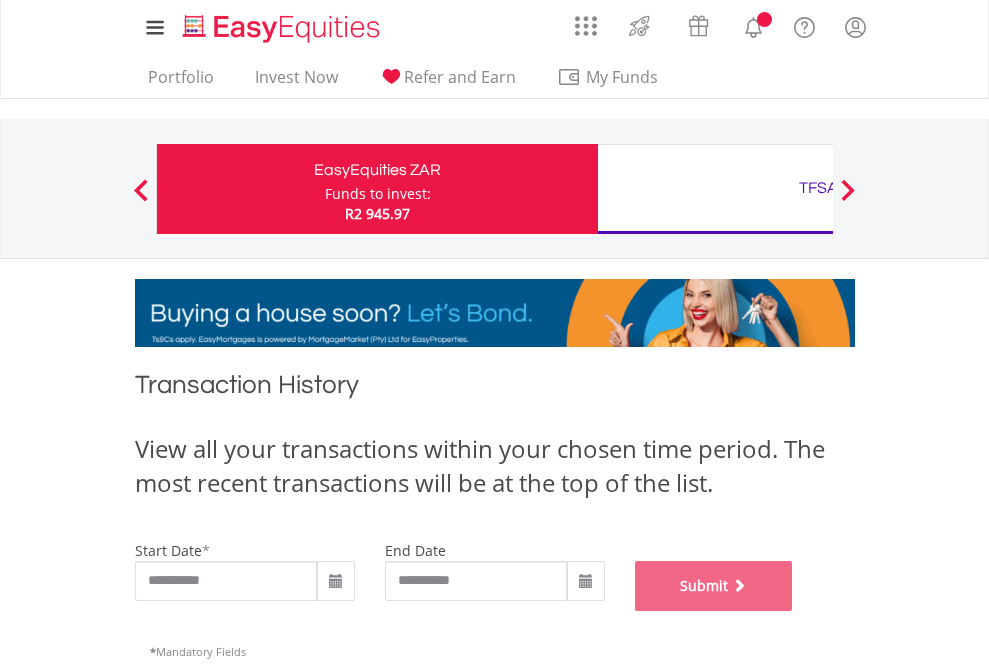 scroll, scrollTop: 811, scrollLeft: 0, axis: vertical 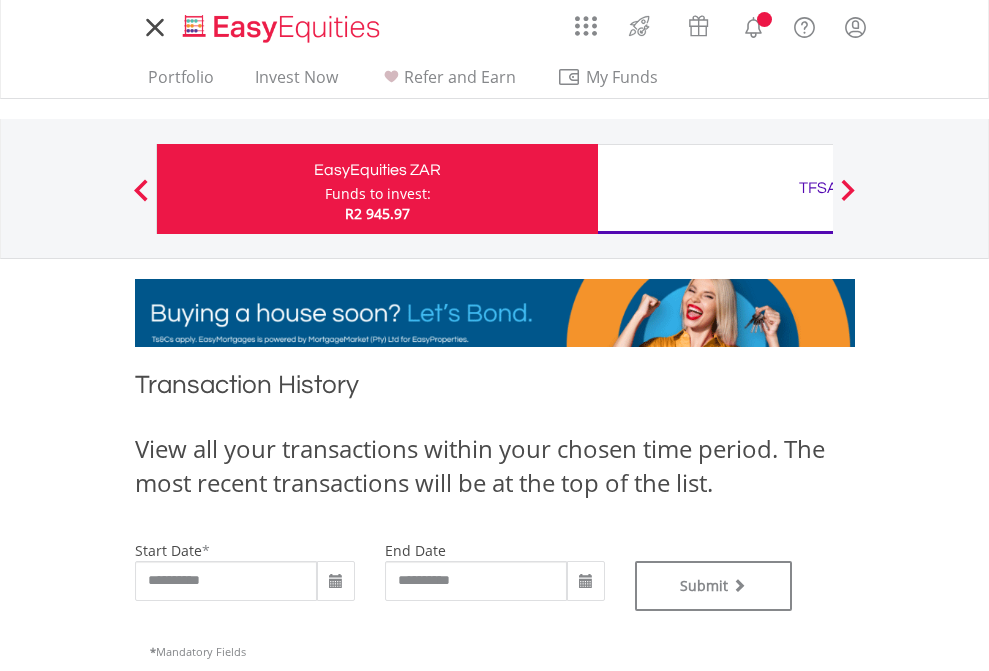 click on "TFSA" at bounding box center (818, 188) 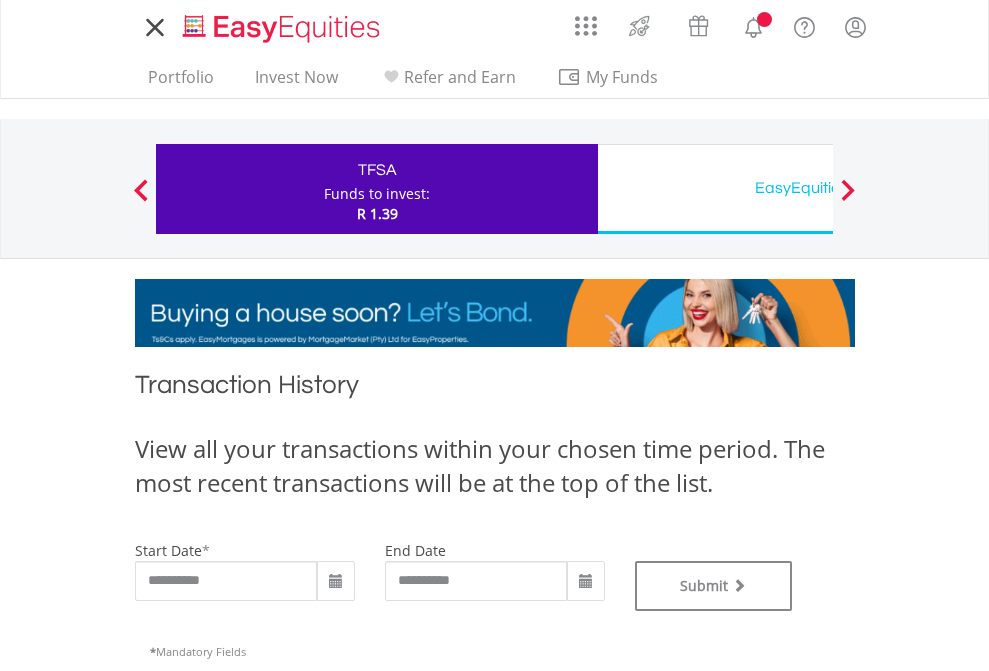 scroll, scrollTop: 0, scrollLeft: 0, axis: both 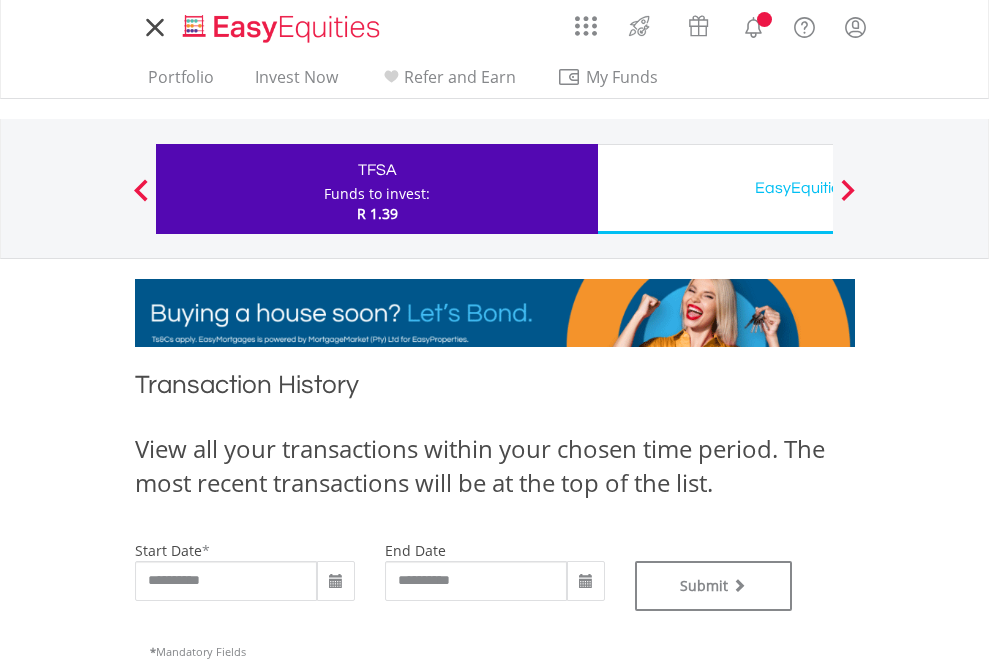 type on "**********" 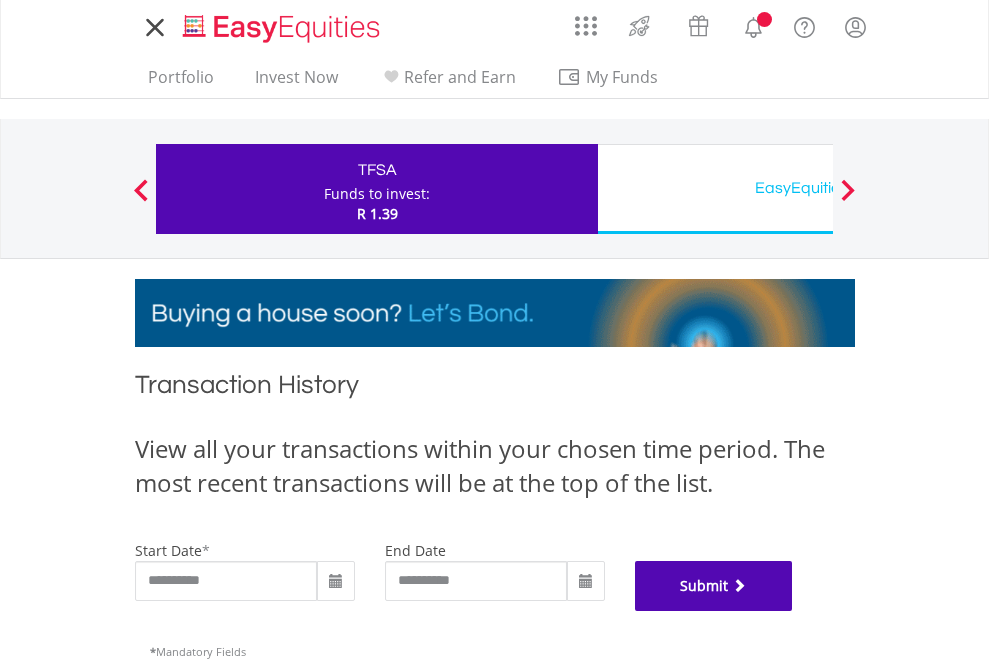 click on "Submit" at bounding box center [714, 586] 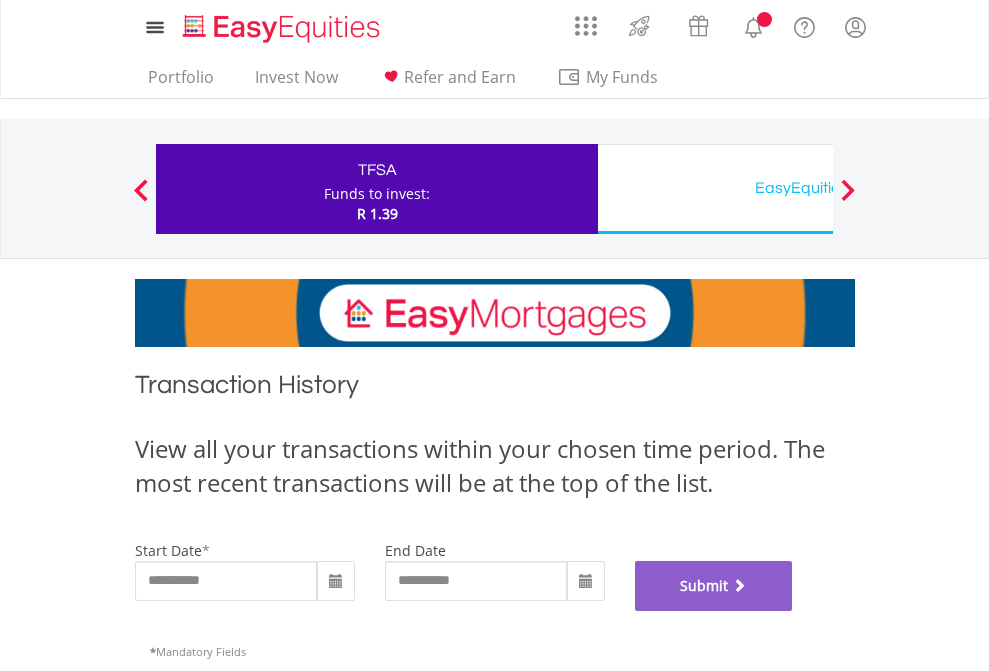 scroll, scrollTop: 811, scrollLeft: 0, axis: vertical 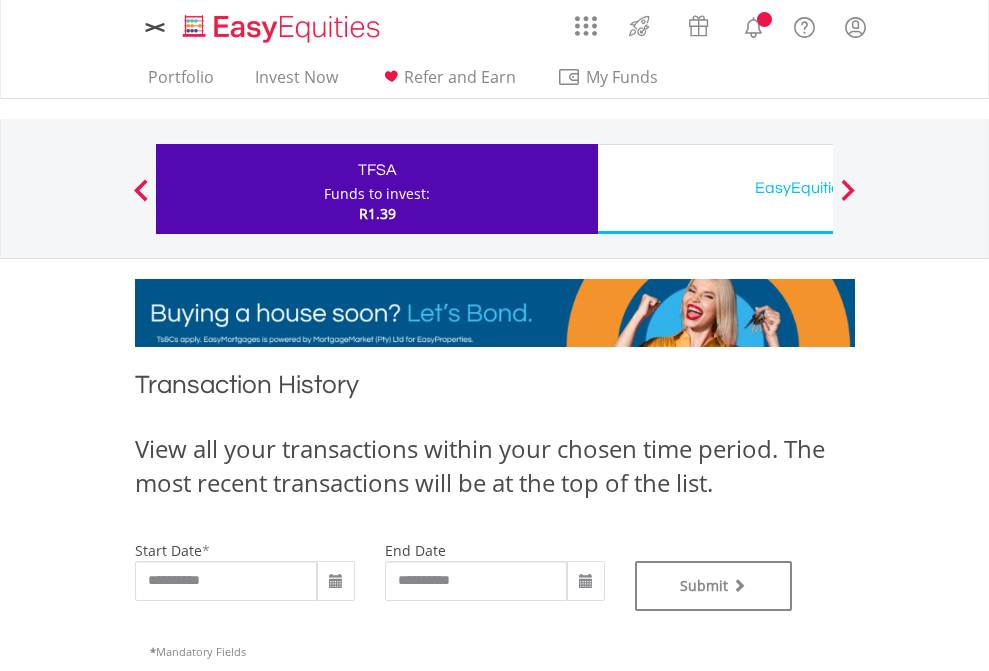 click on "EasyEquities USD" at bounding box center [818, 188] 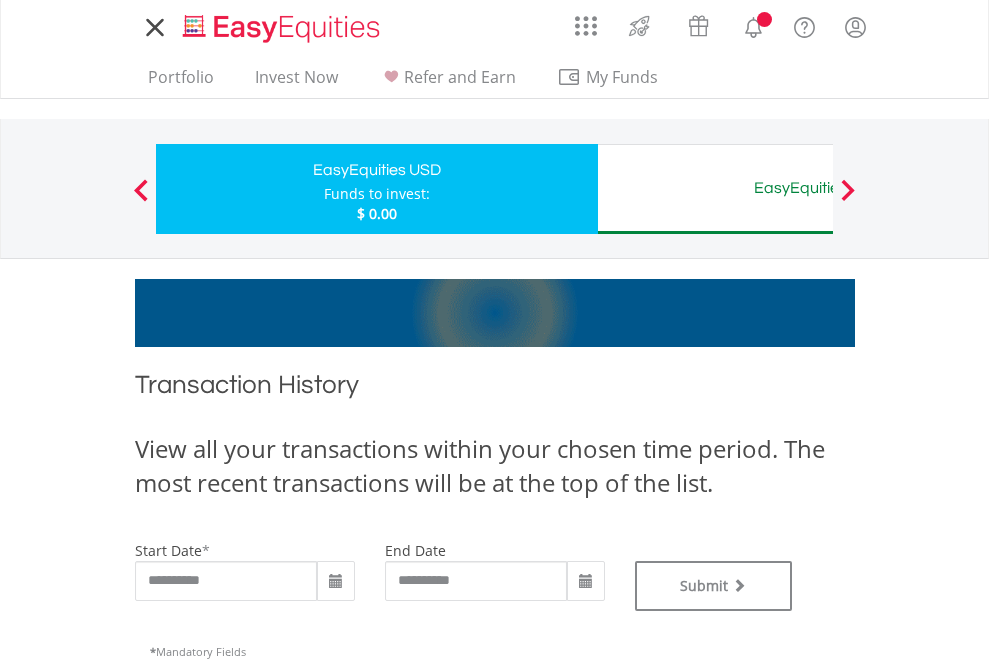 scroll, scrollTop: 0, scrollLeft: 0, axis: both 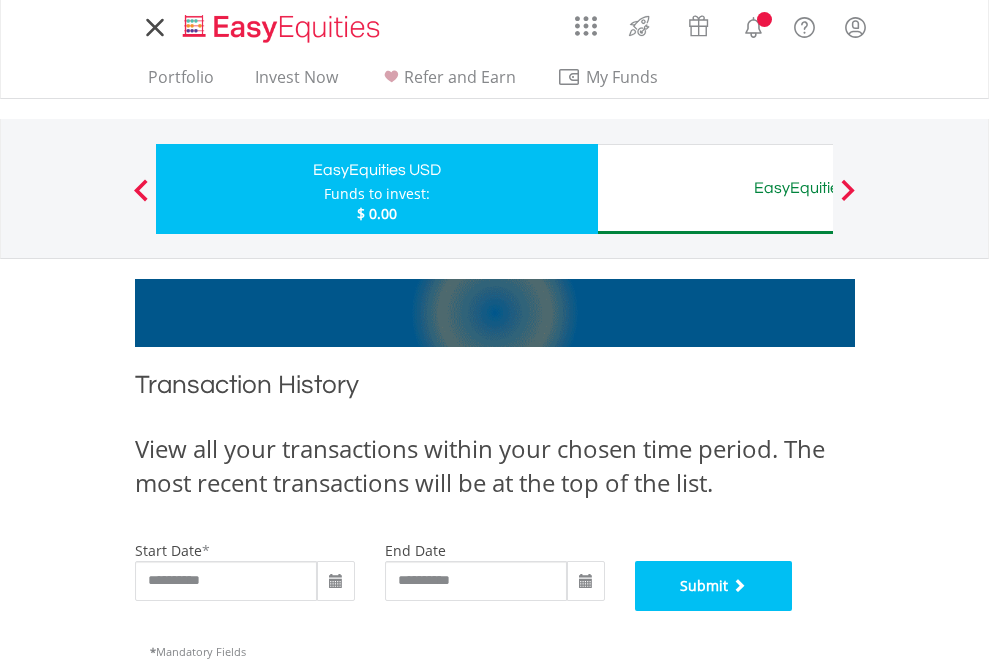 click on "Submit" at bounding box center [714, 586] 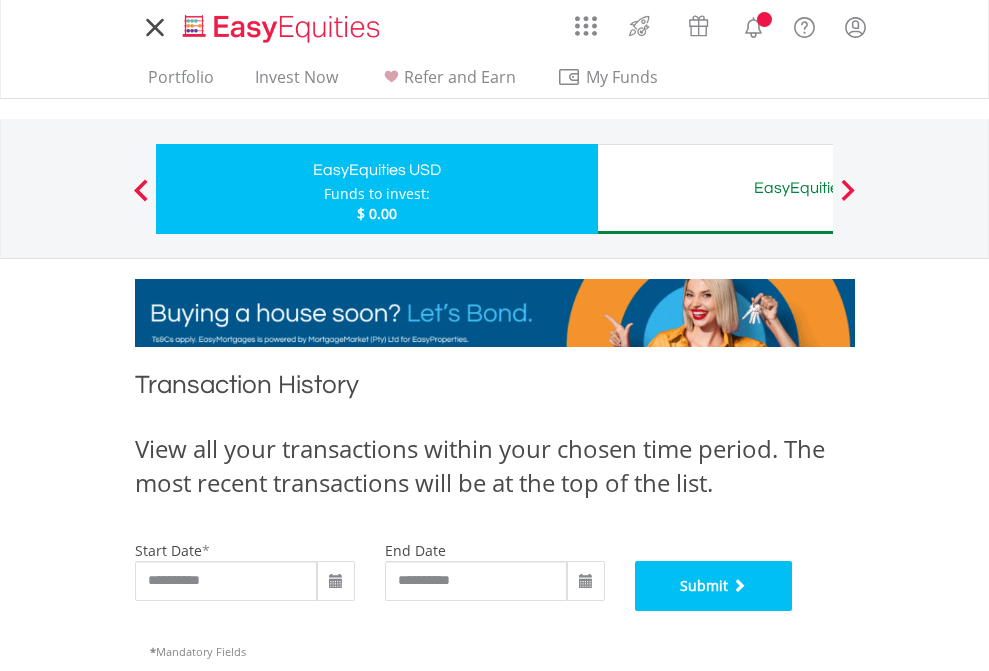 scroll, scrollTop: 811, scrollLeft: 0, axis: vertical 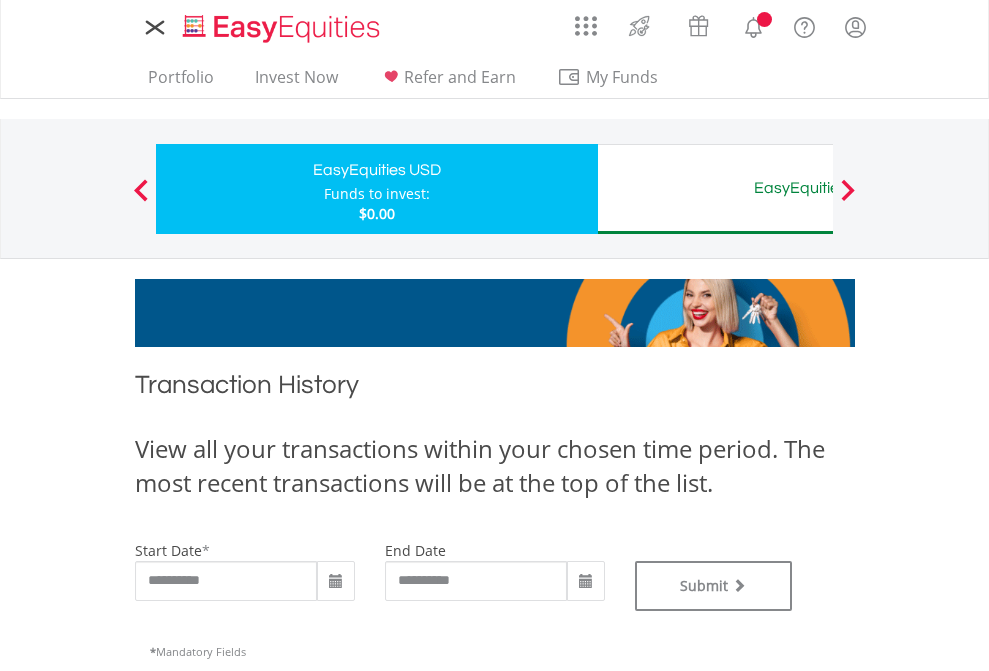 click on "EasyEquities AUD" at bounding box center [818, 188] 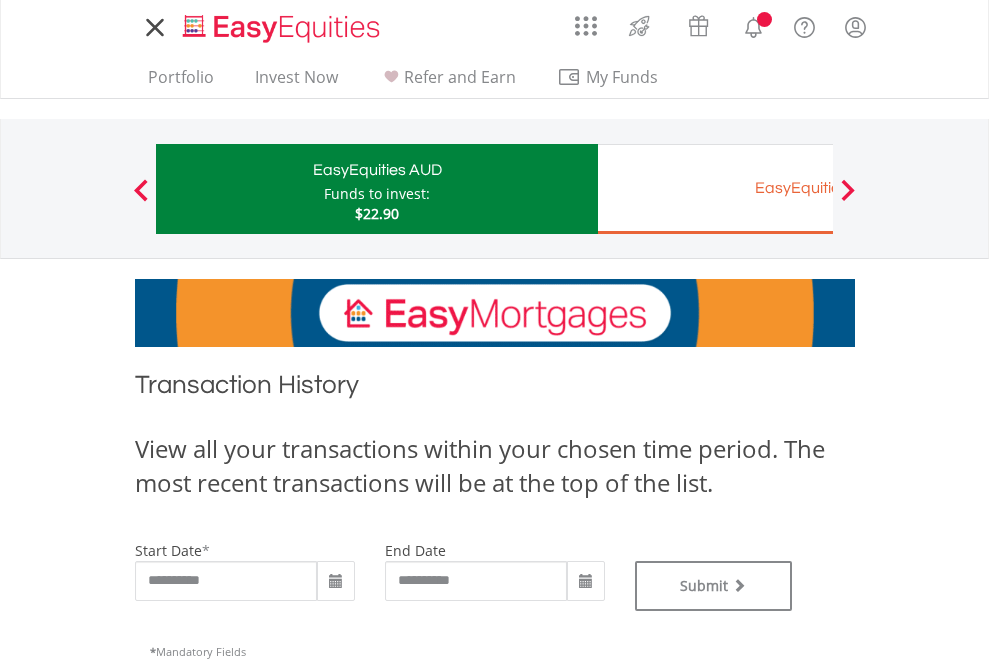 scroll, scrollTop: 0, scrollLeft: 0, axis: both 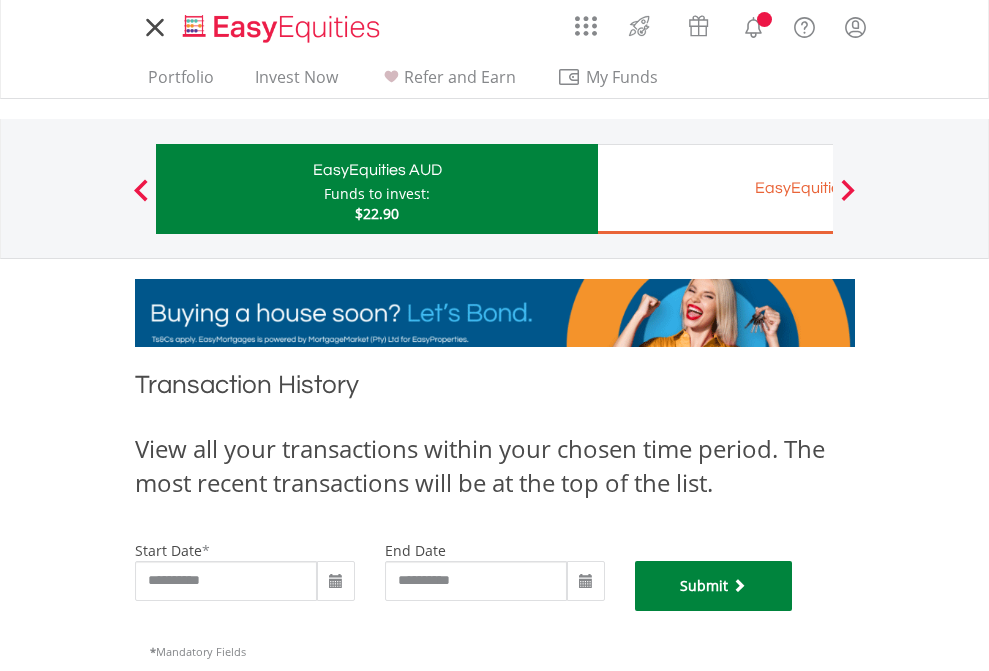 click on "Submit" at bounding box center [714, 586] 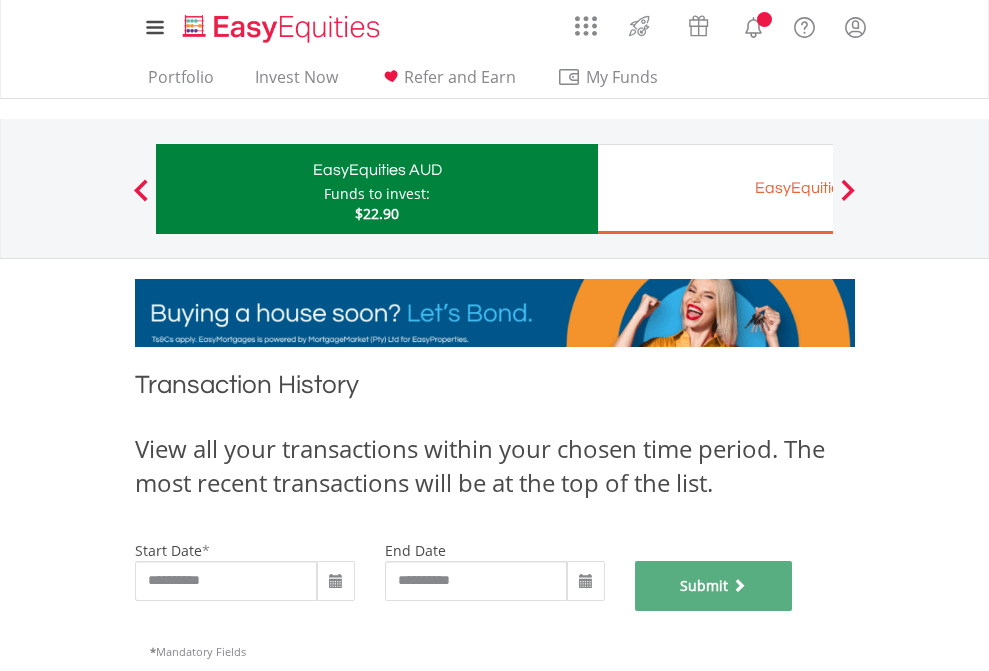 scroll, scrollTop: 811, scrollLeft: 0, axis: vertical 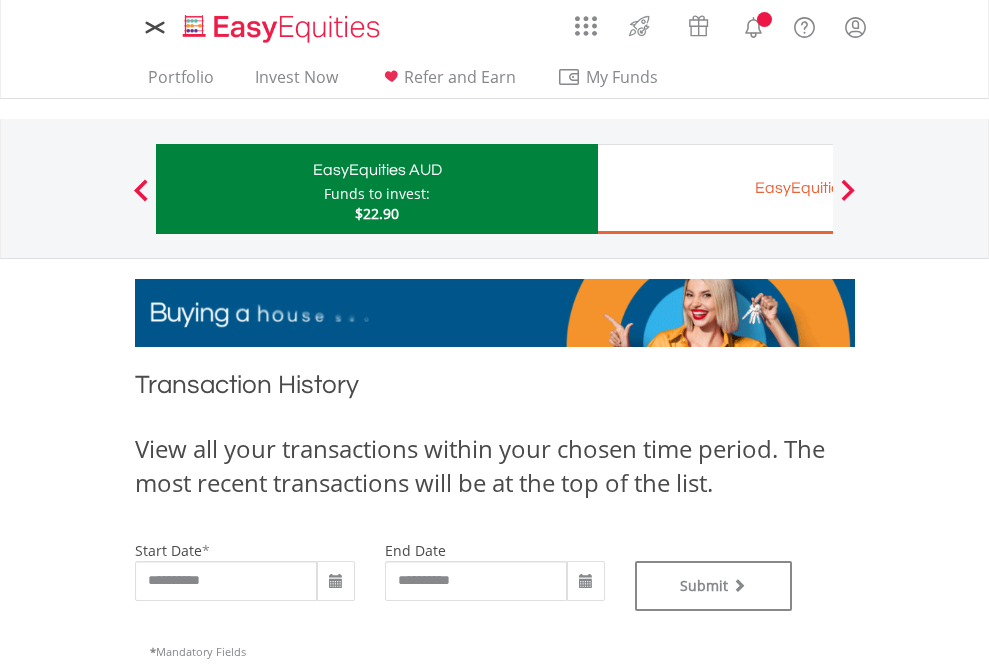 click on "EasyEquities EUR" at bounding box center [818, 188] 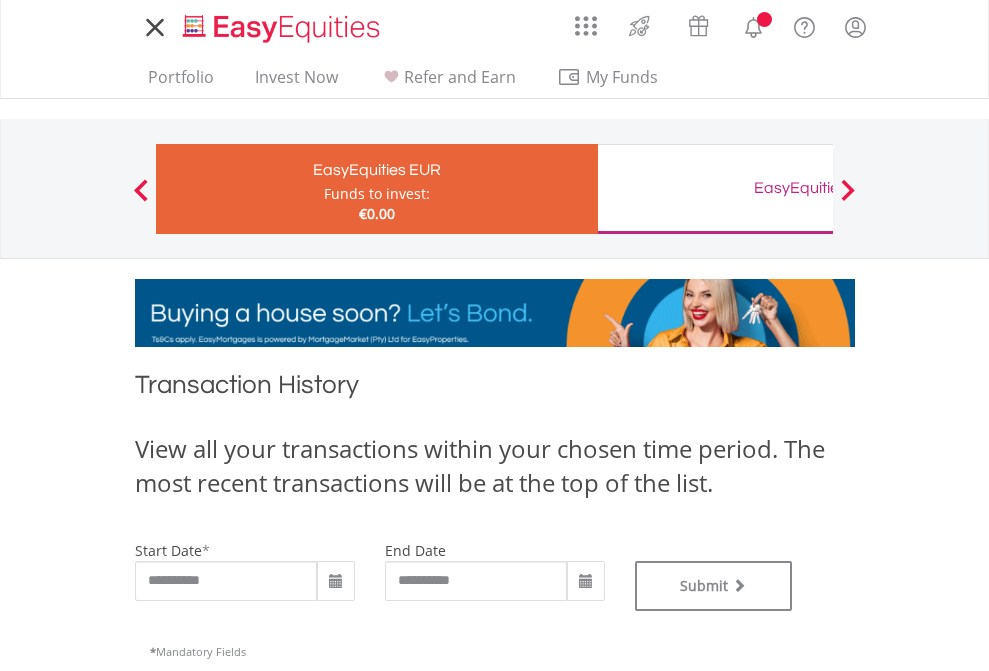 scroll, scrollTop: 0, scrollLeft: 0, axis: both 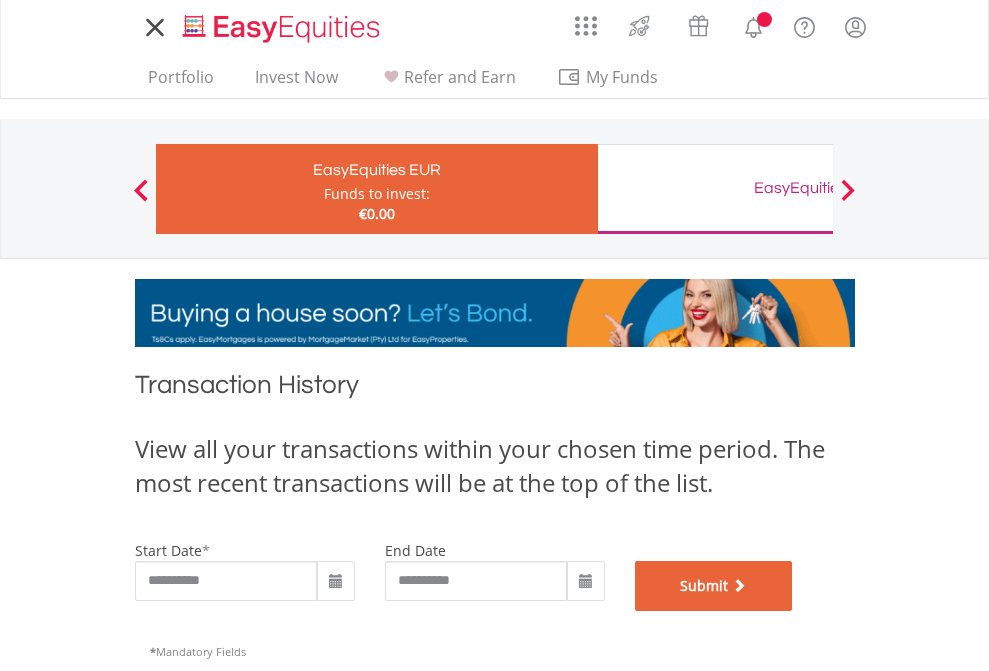 click on "Submit" at bounding box center [714, 586] 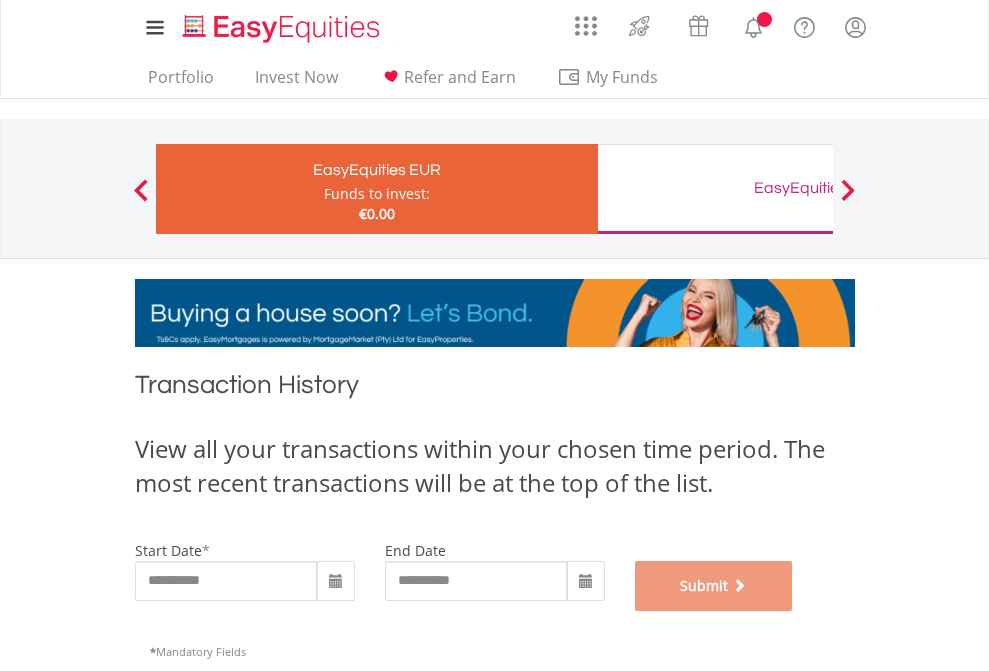 scroll, scrollTop: 811, scrollLeft: 0, axis: vertical 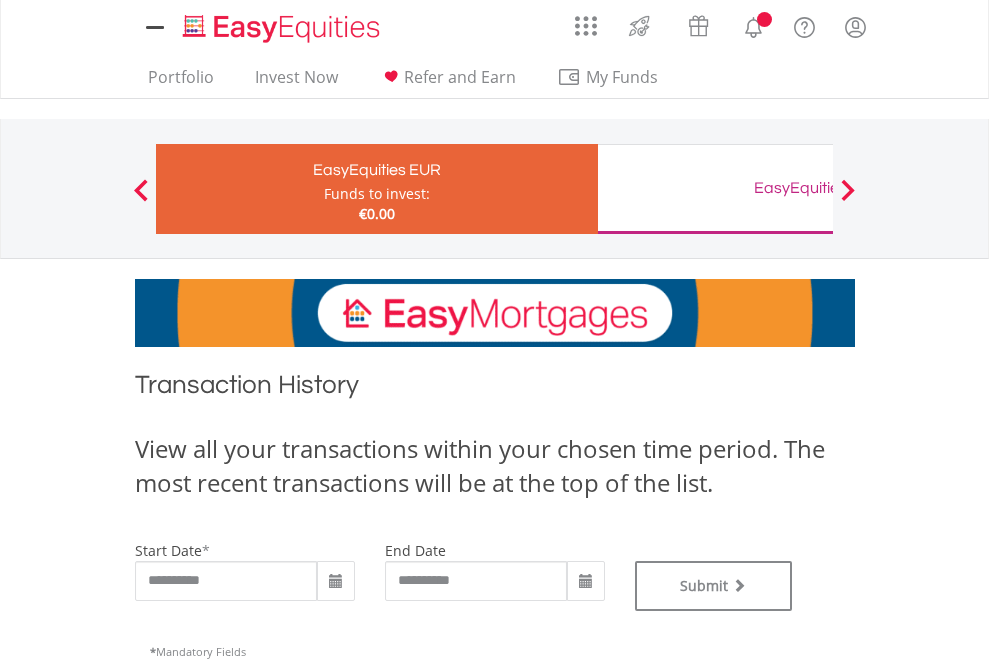 click on "EasyEquities GBP" at bounding box center (818, 188) 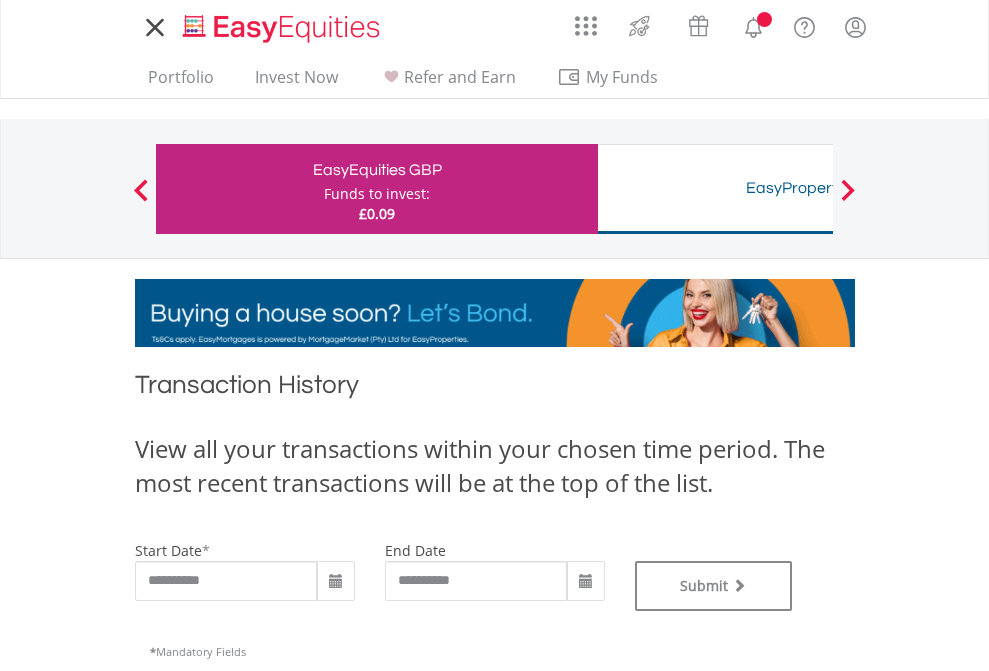 scroll, scrollTop: 0, scrollLeft: 0, axis: both 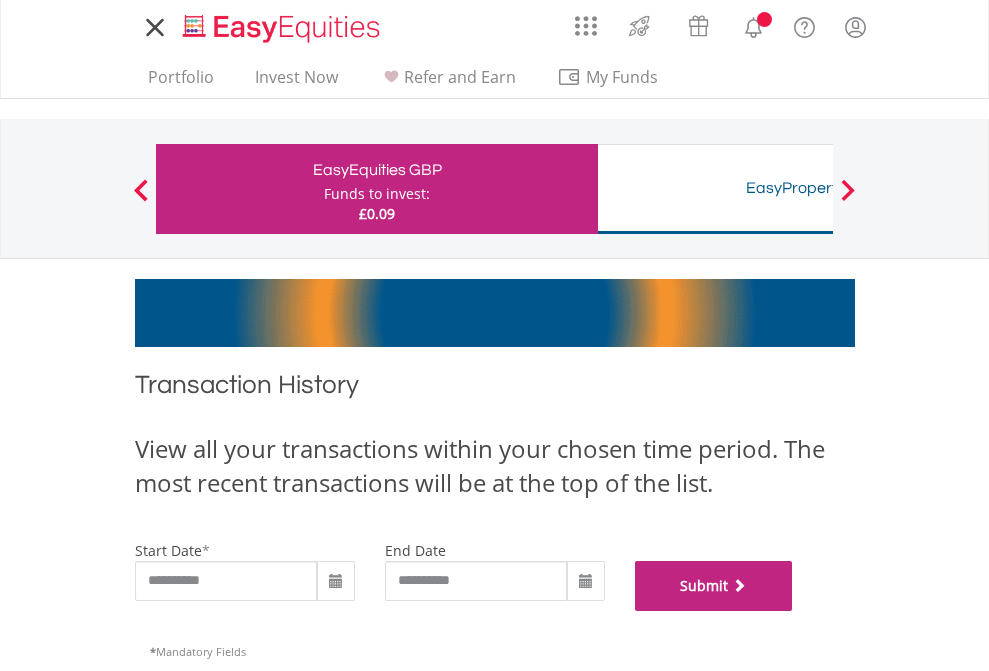 click on "Submit" at bounding box center (714, 586) 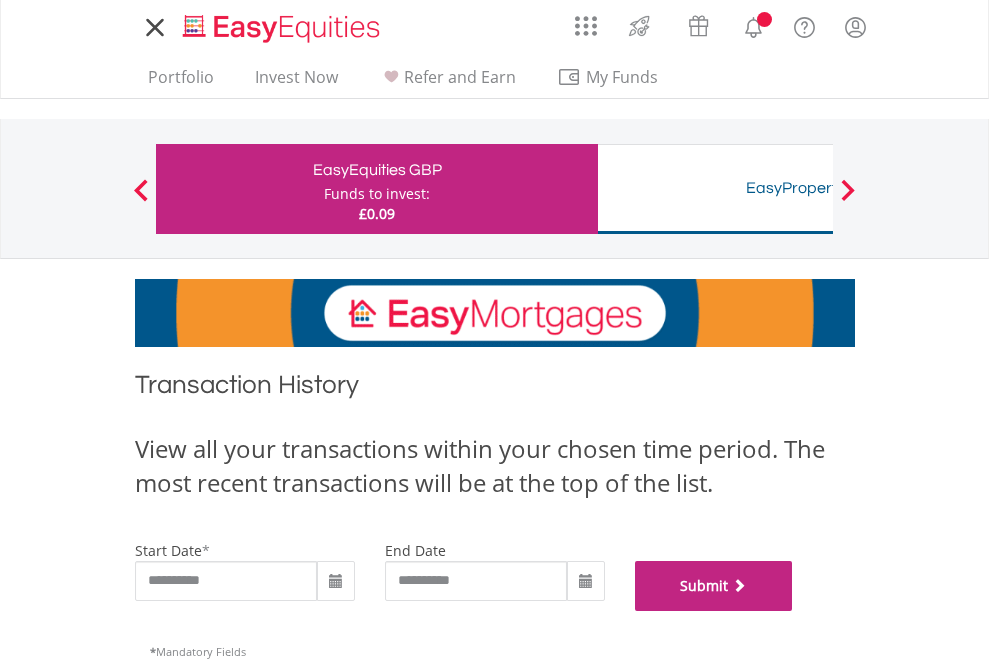 scroll, scrollTop: 811, scrollLeft: 0, axis: vertical 